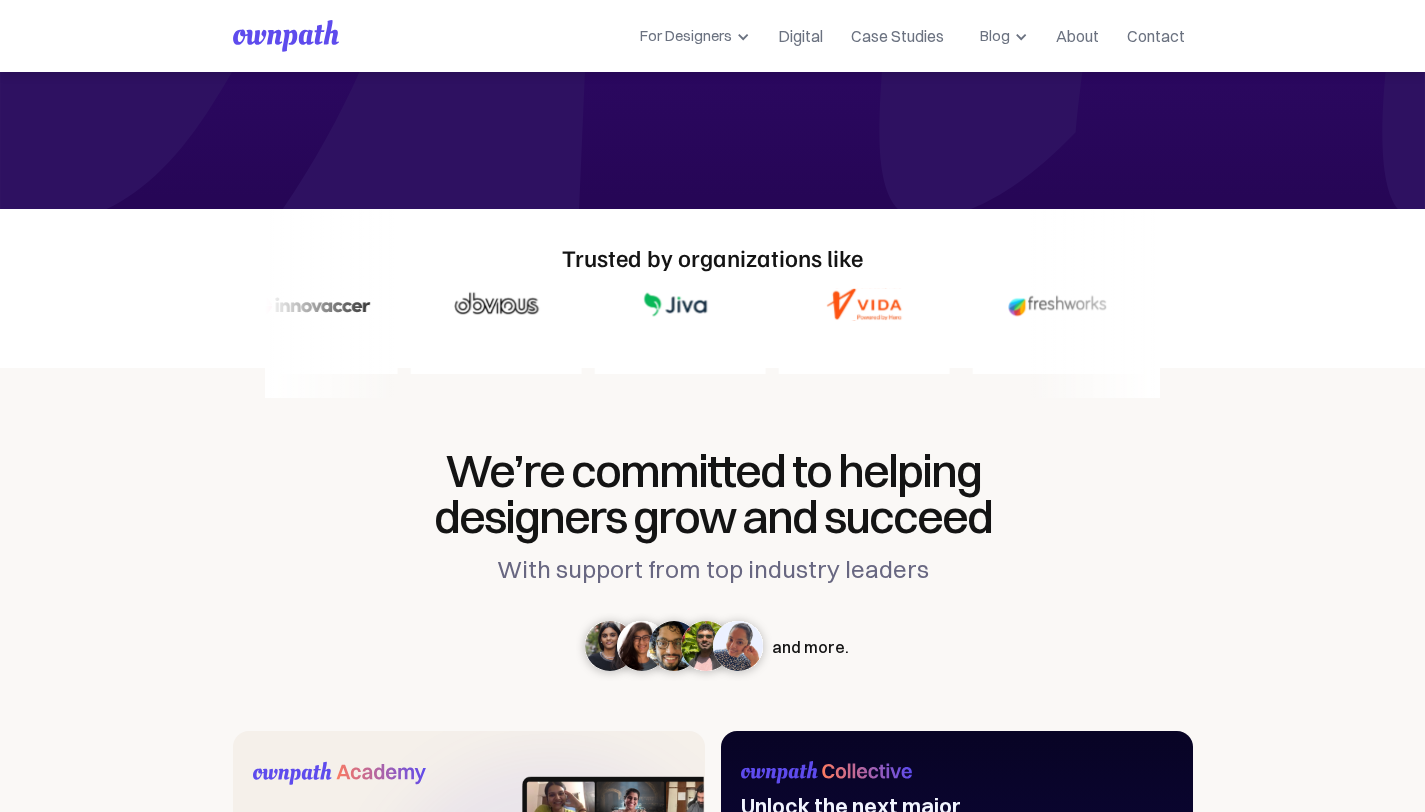scroll, scrollTop: 0, scrollLeft: 0, axis: both 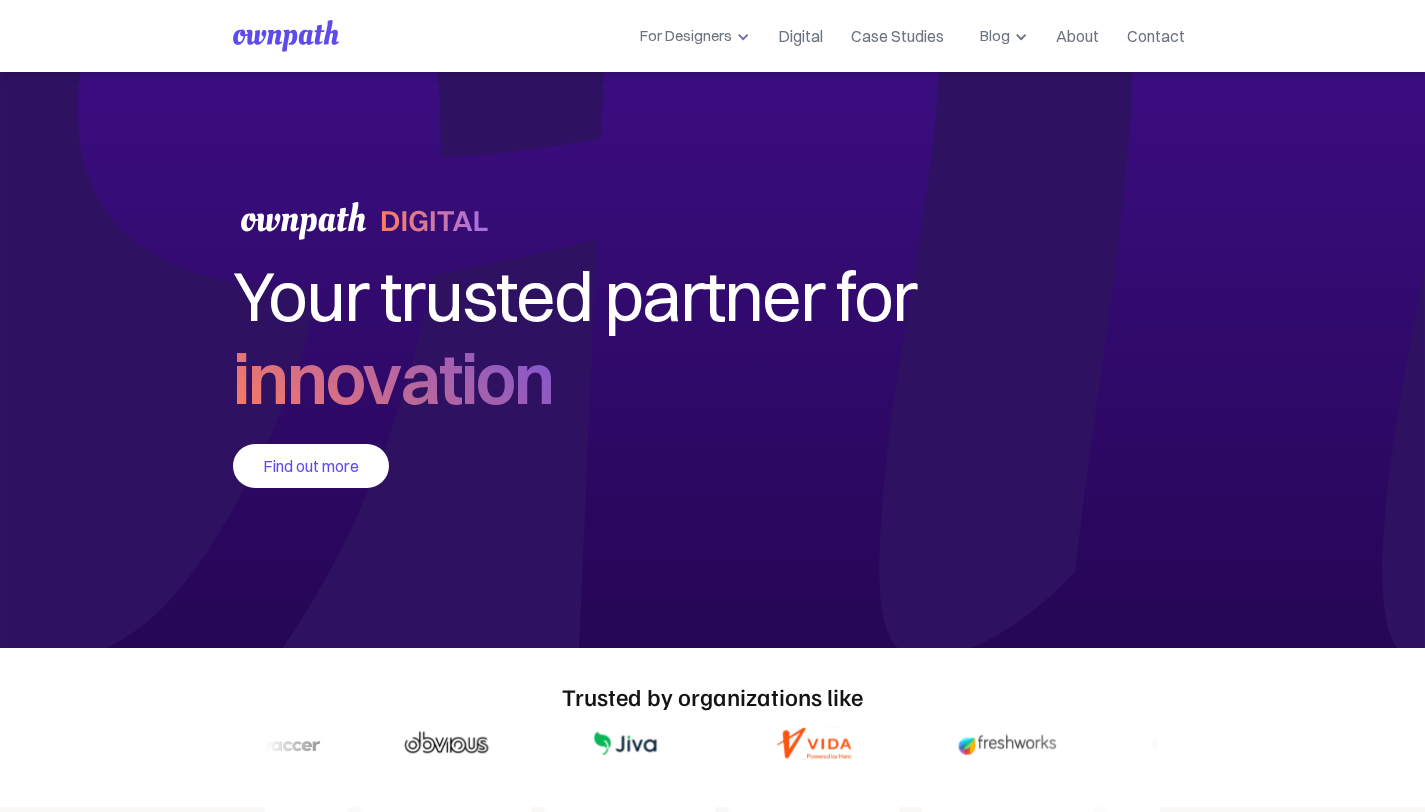 click at bounding box center [743, 37] 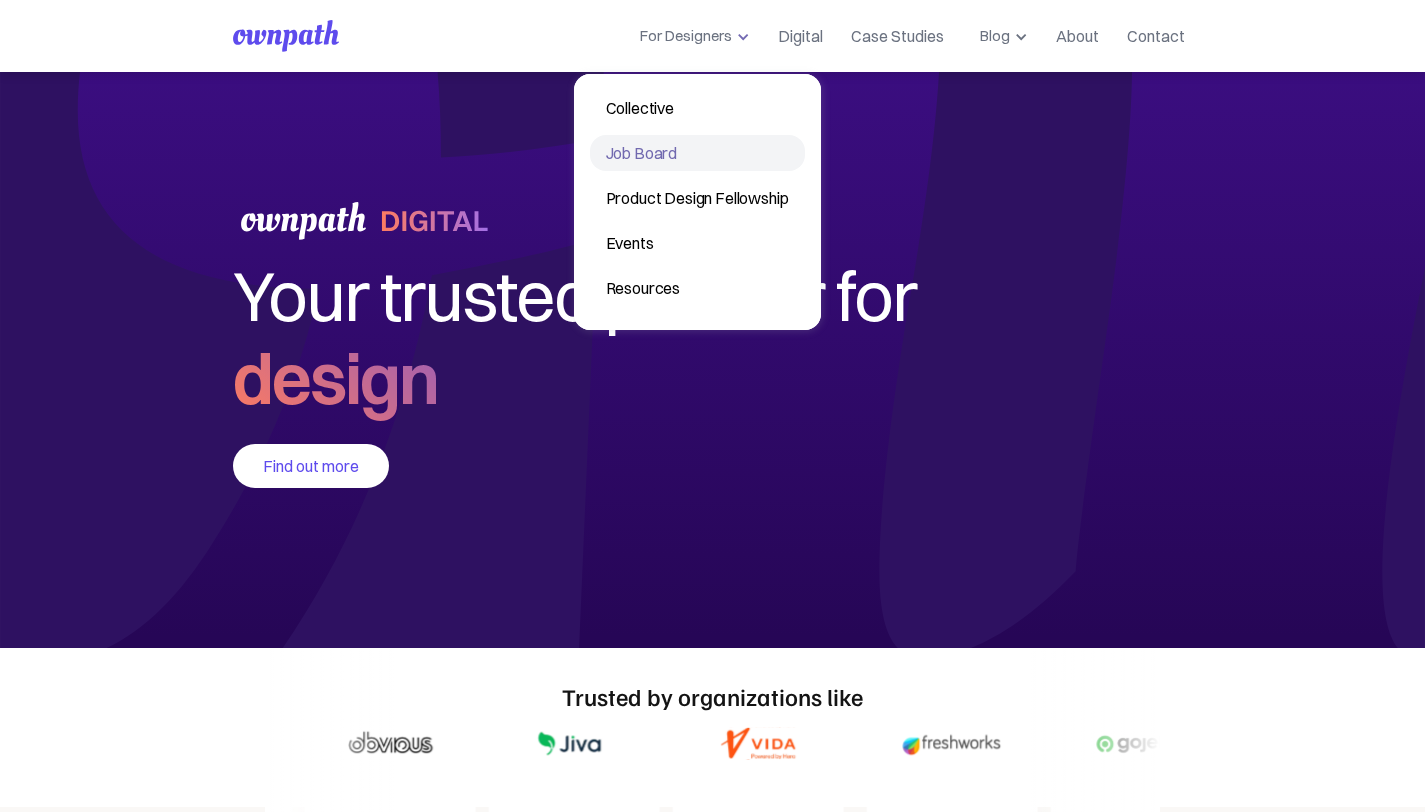 click on "Job Board" at bounding box center [697, 153] 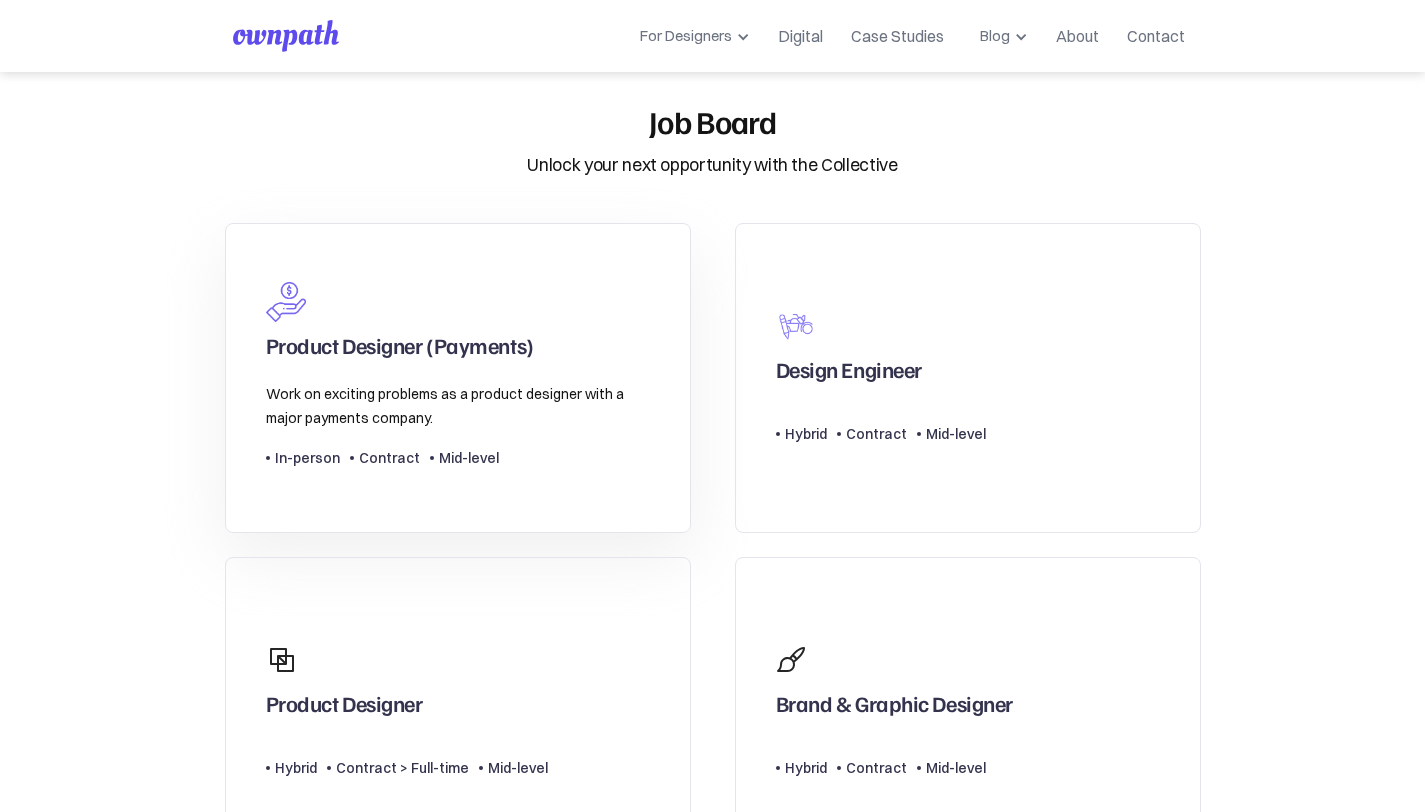 scroll, scrollTop: 18, scrollLeft: 0, axis: vertical 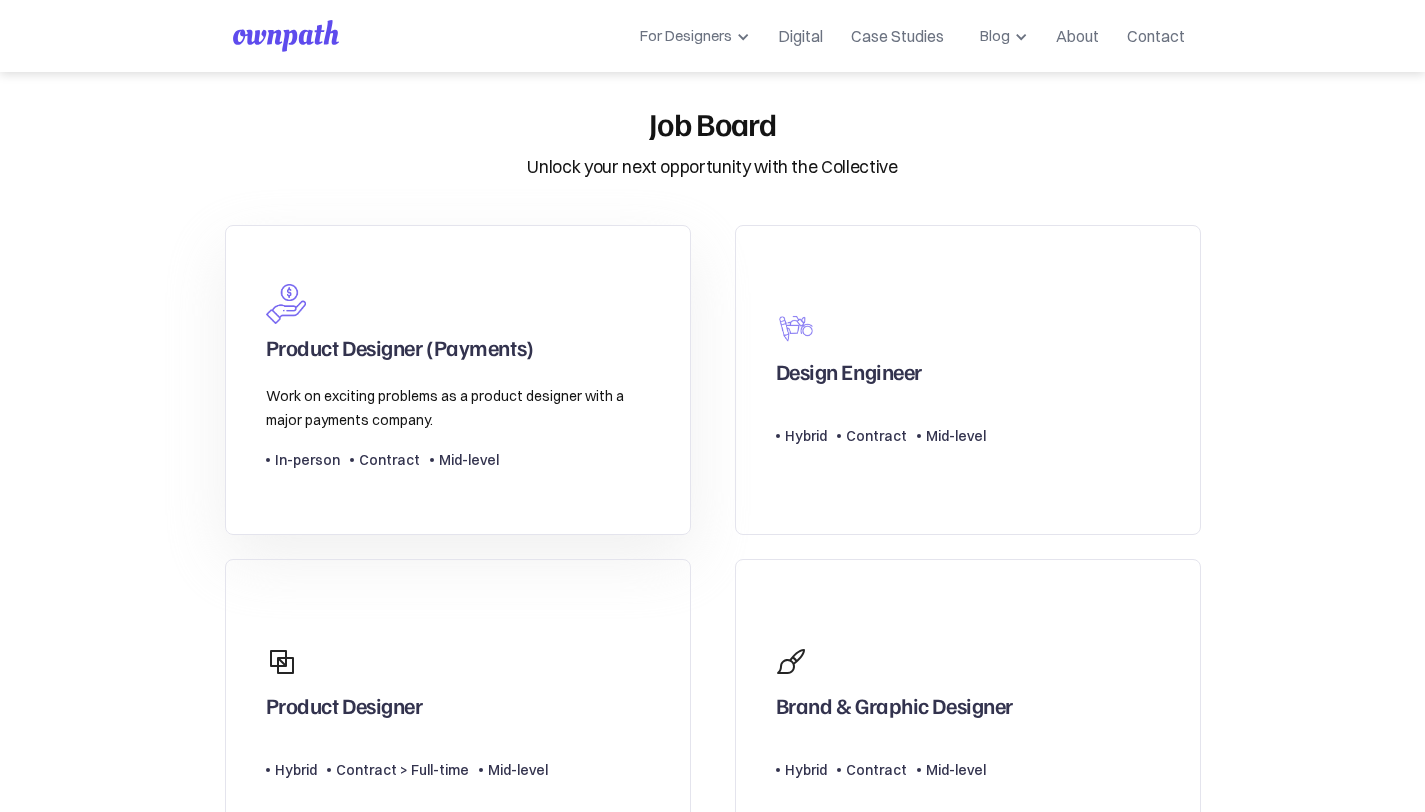 click on "Product Designer (Payments)" at bounding box center (400, 352) 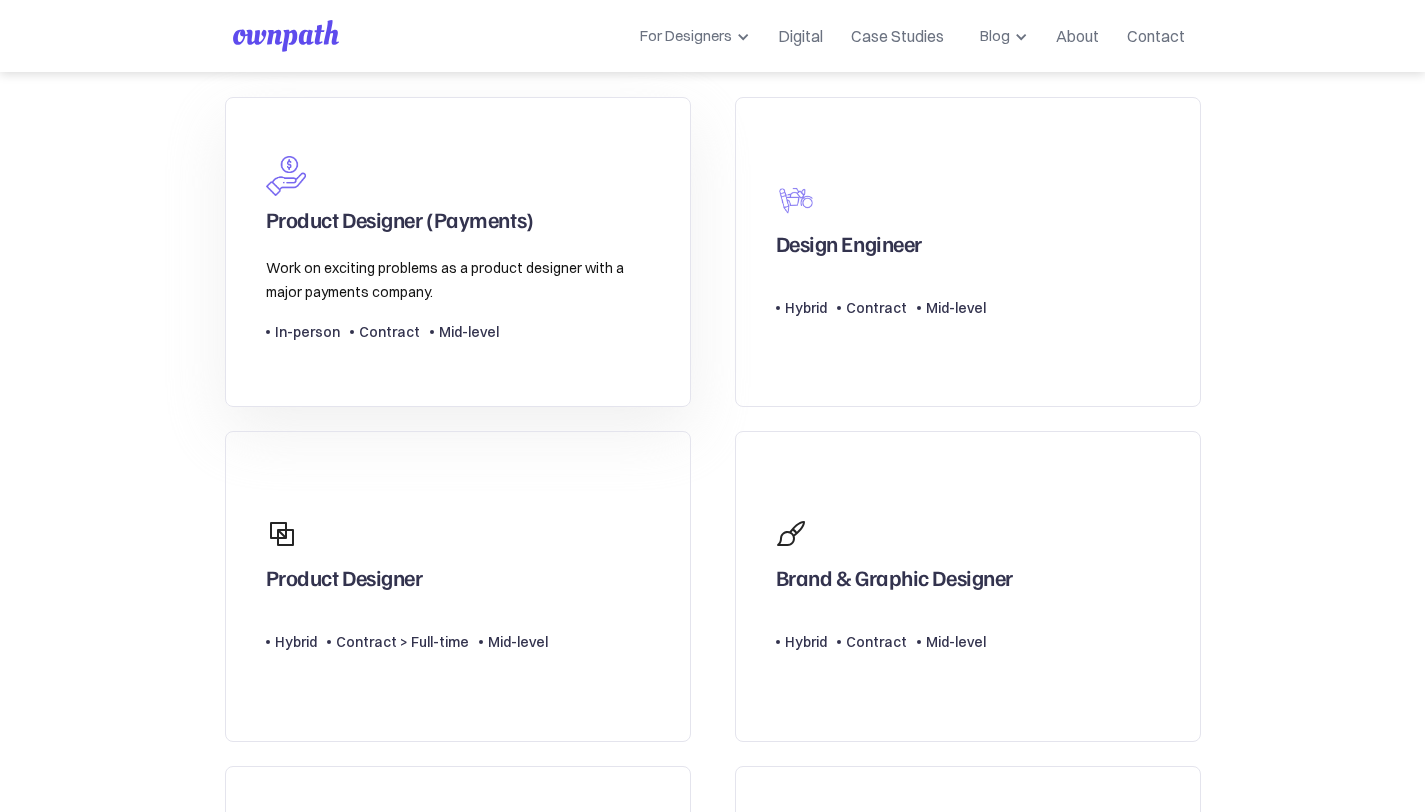 scroll, scrollTop: 205, scrollLeft: 0, axis: vertical 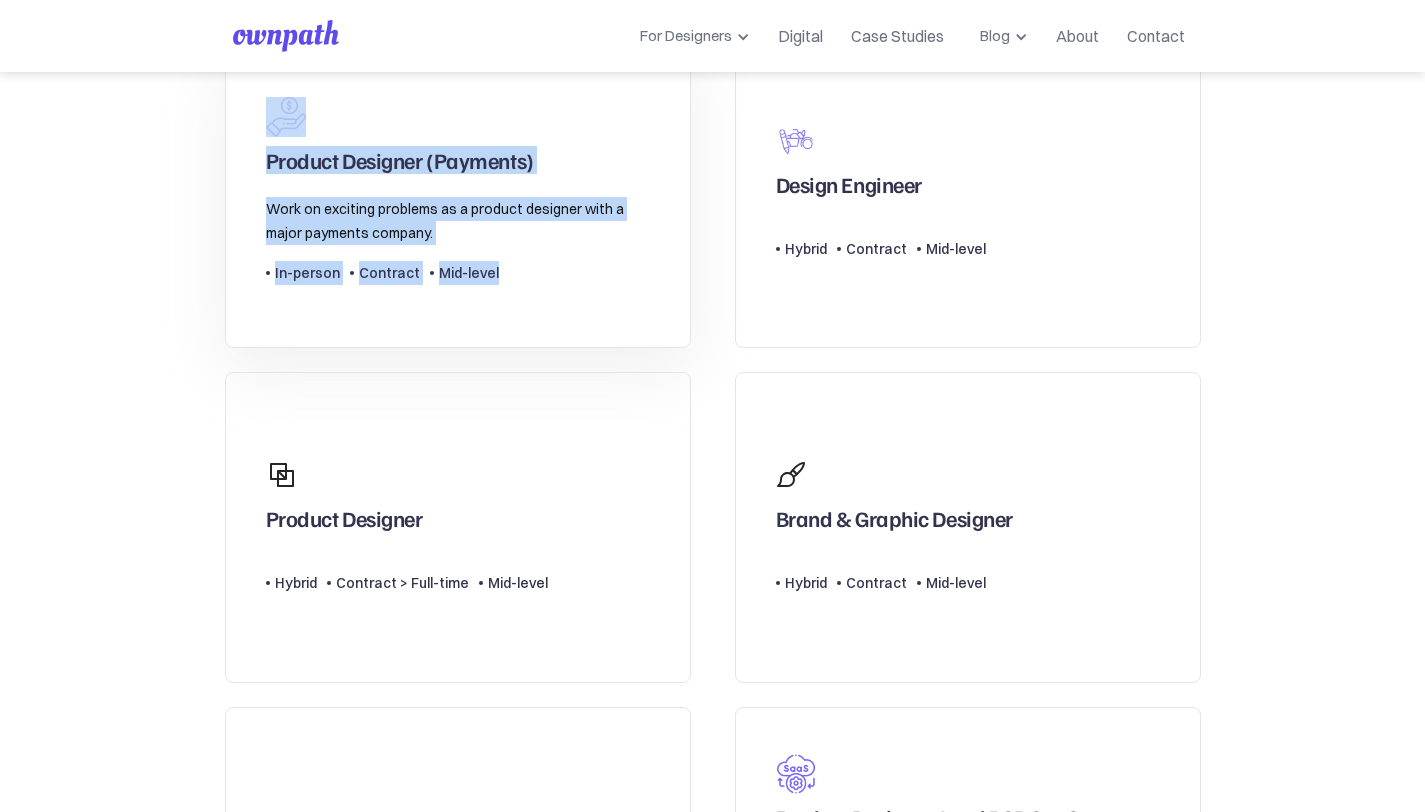 click on "Product Designer (Payments) Work on exciting problems as a product designer with a major payments company. Type Level In-person Contract Mid-level" at bounding box center [458, 193] 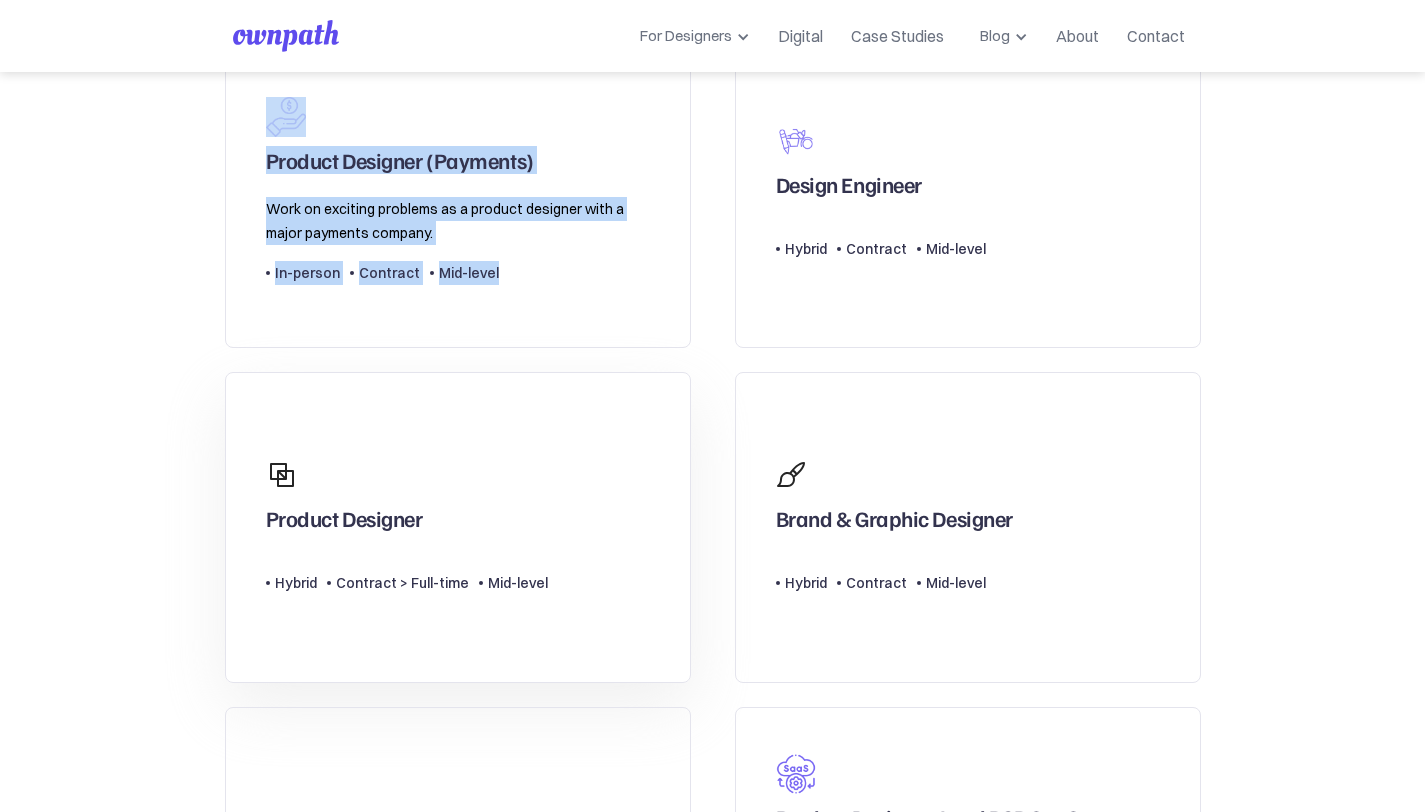 click on "Product Designer Type Level Hybrid Contract > Full-time Mid-level" at bounding box center (458, 193) 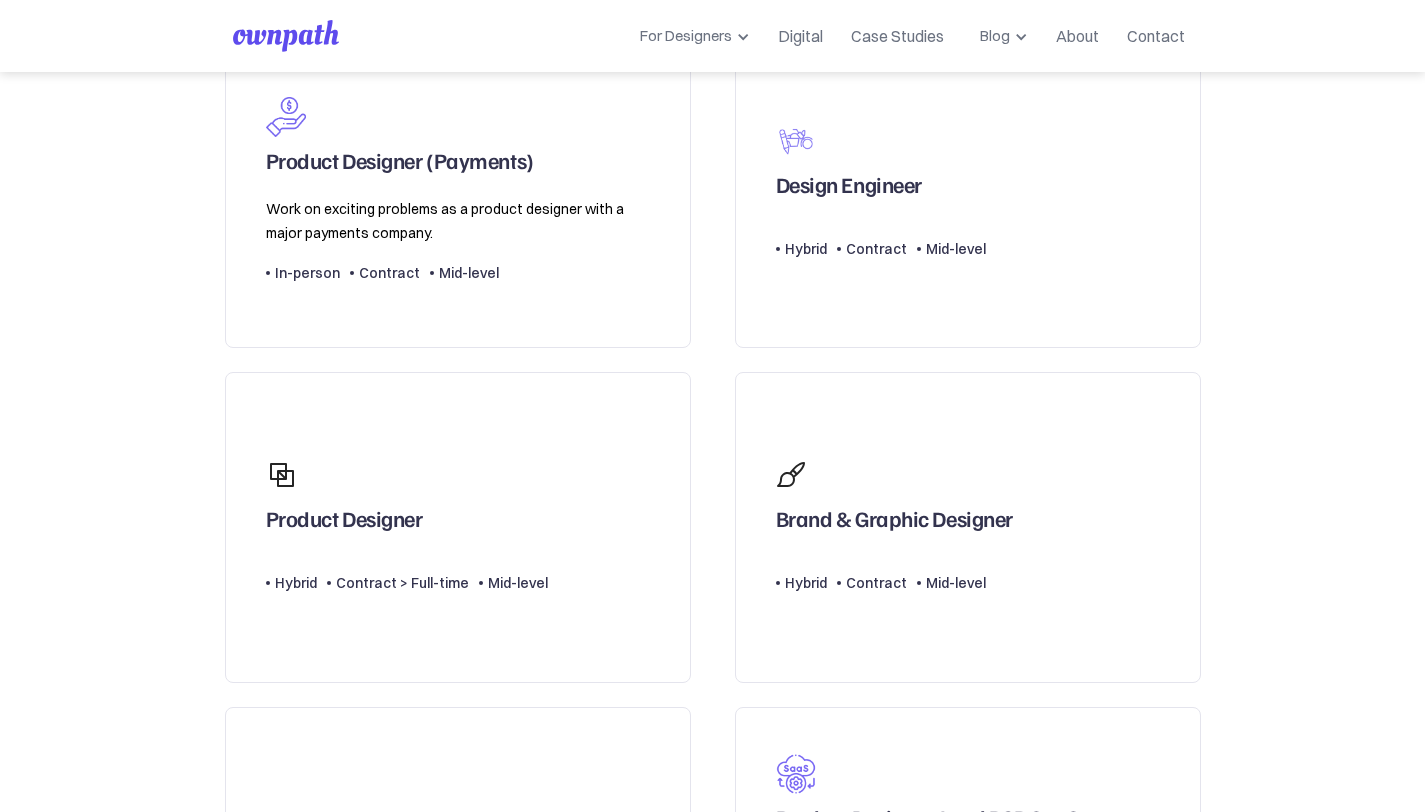 click on "Product Designer (Payments) Work on exciting problems as a product designer with a major payments company. Type Level In-person Contract Mid-level" at bounding box center (458, 193) 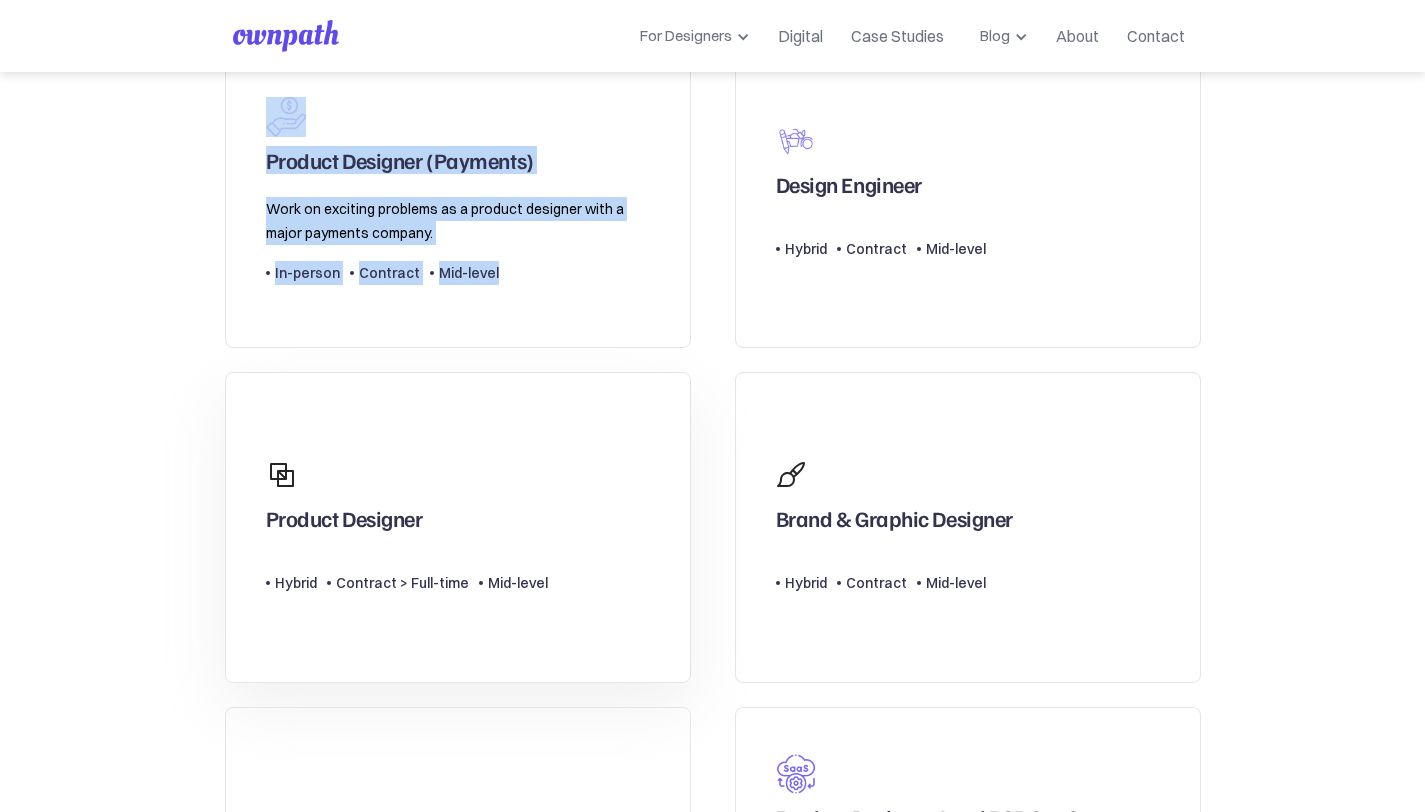 click on "Product Designer" at bounding box center (458, 135) 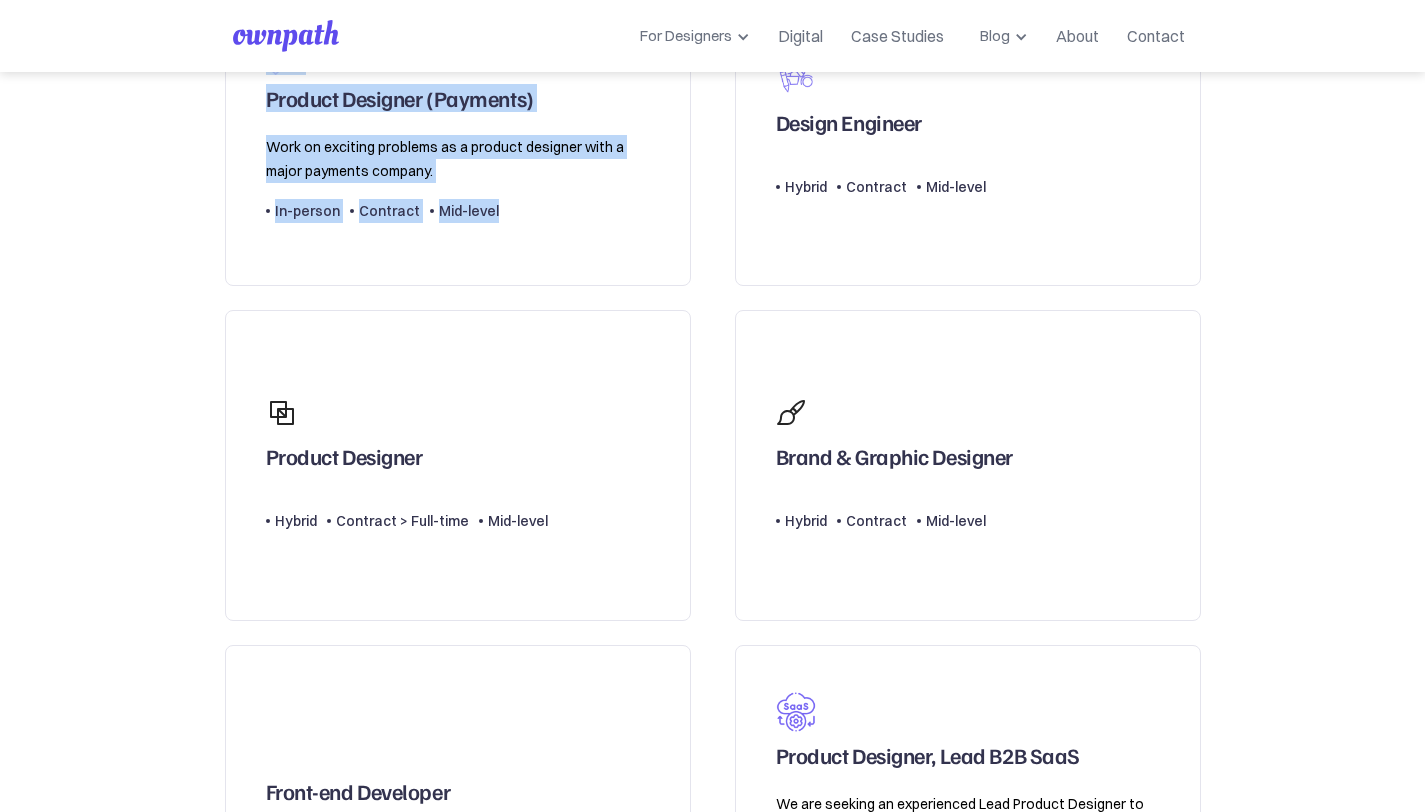 scroll, scrollTop: 0, scrollLeft: 0, axis: both 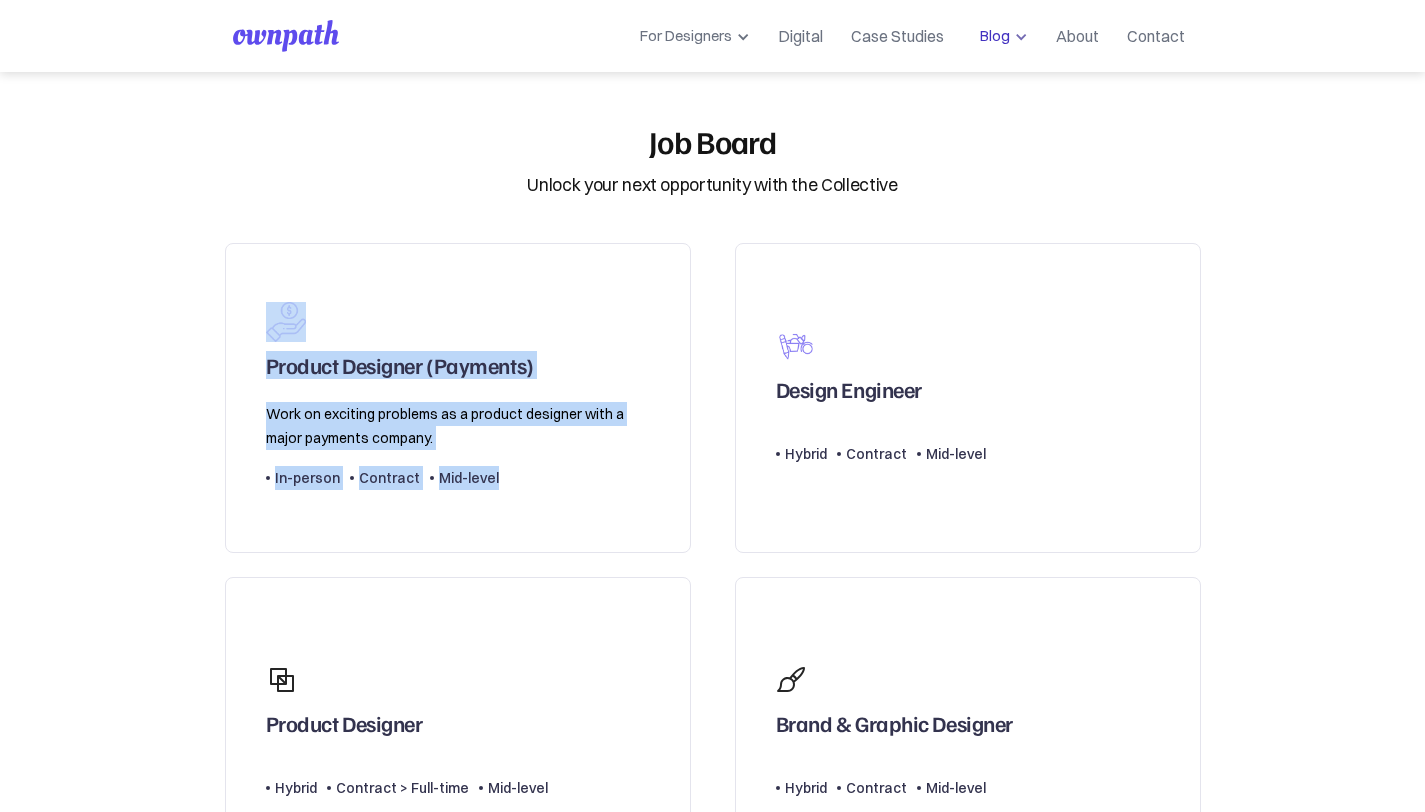 click on "Blog" at bounding box center [991, 36] 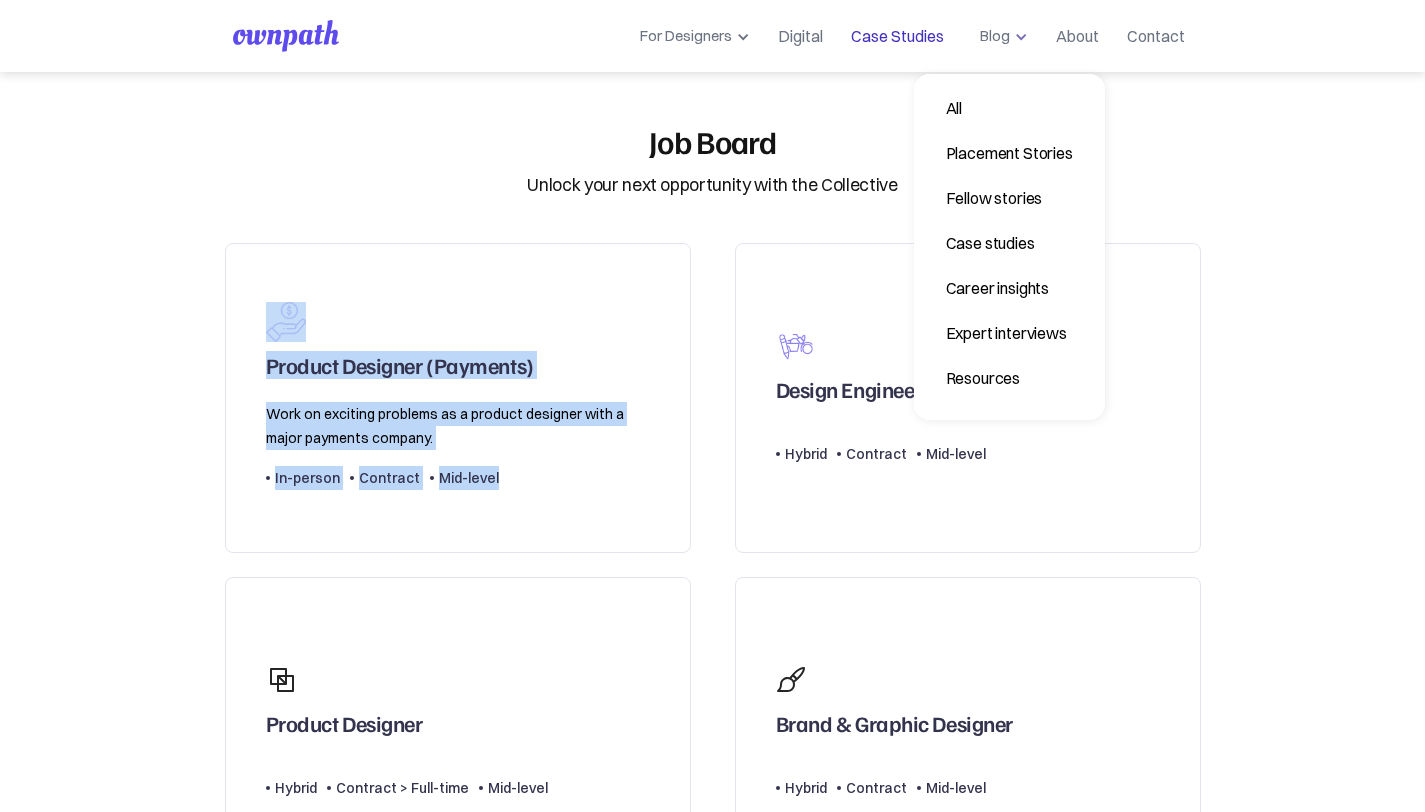 click on "Case Studies" at bounding box center [897, 36] 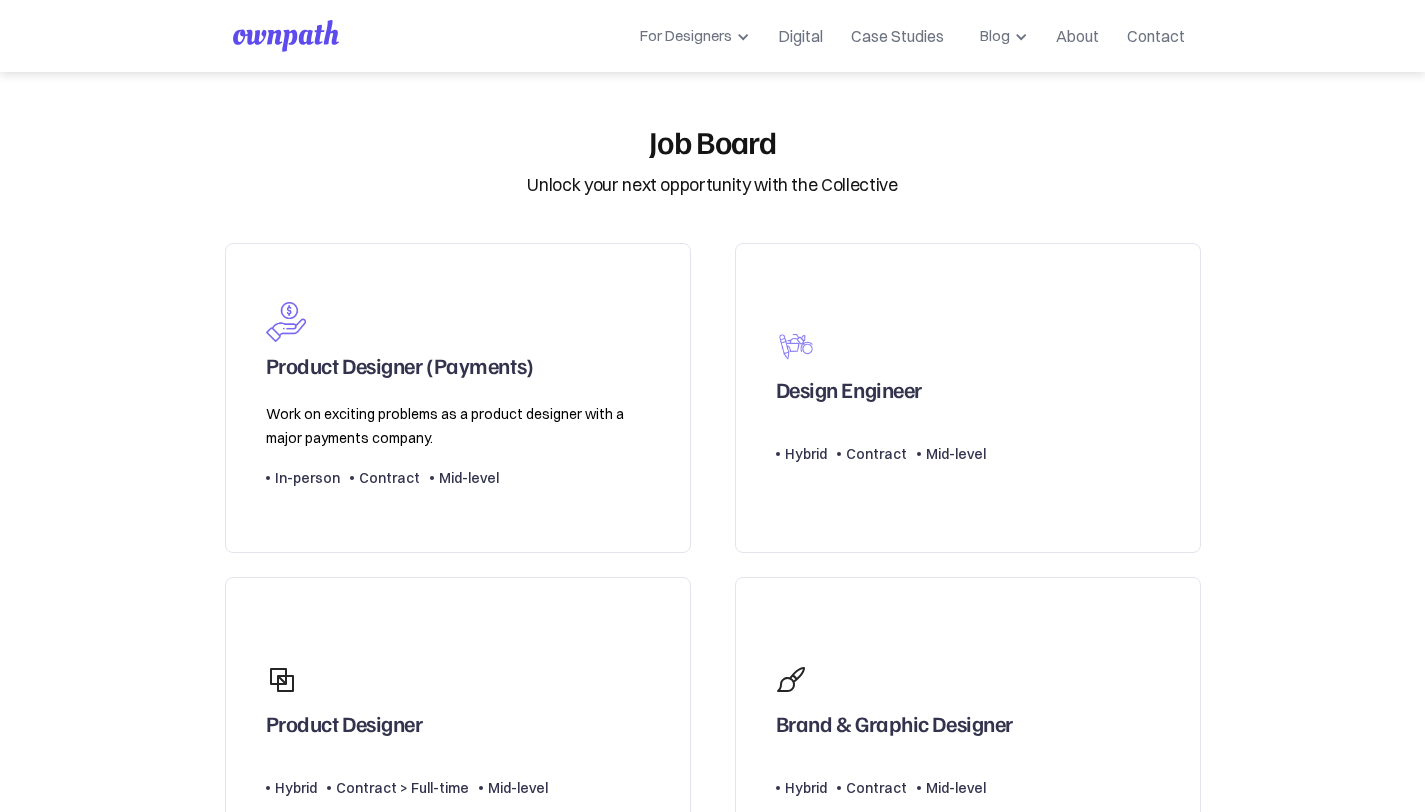 scroll, scrollTop: 0, scrollLeft: 0, axis: both 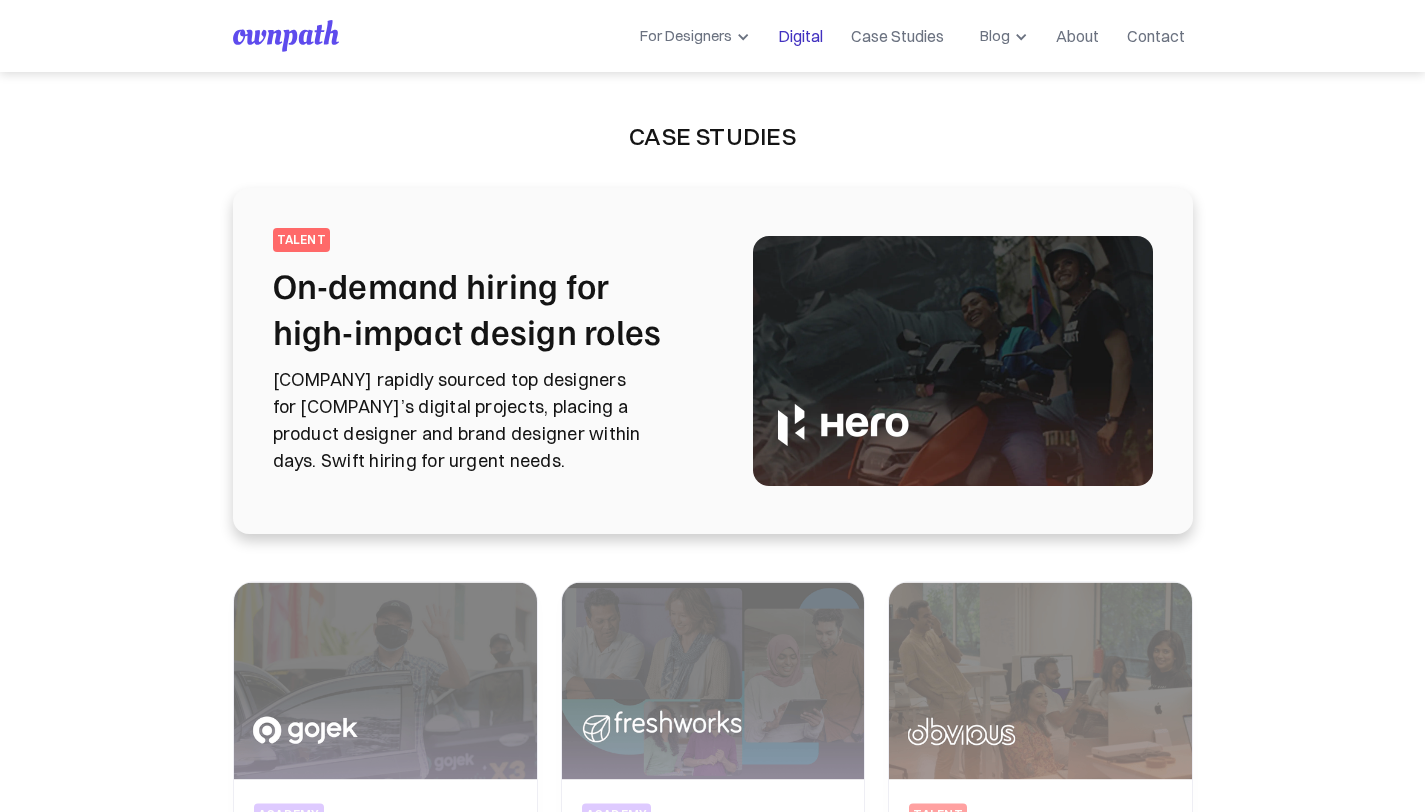 click on "Digital" at bounding box center (800, 36) 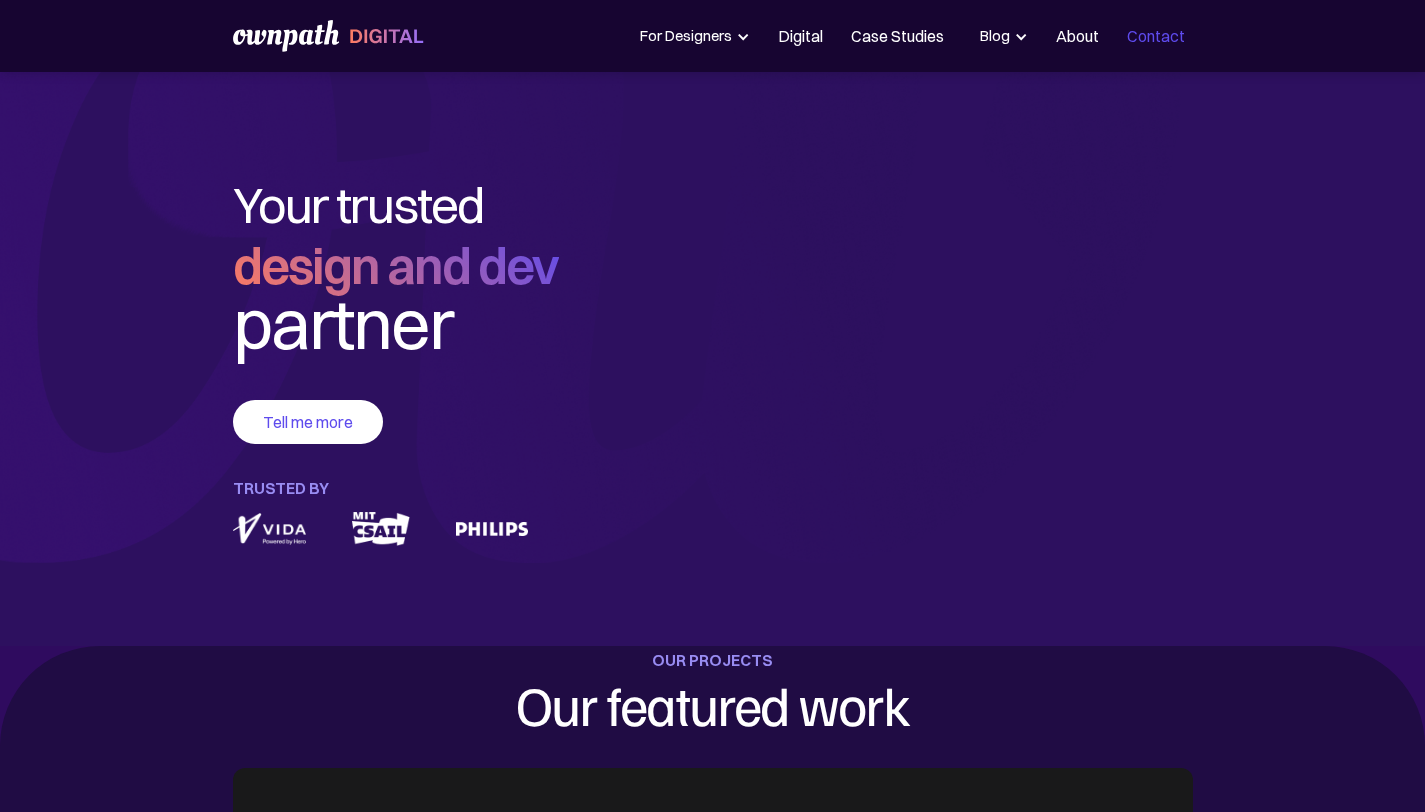 scroll, scrollTop: 0, scrollLeft: 0, axis: both 